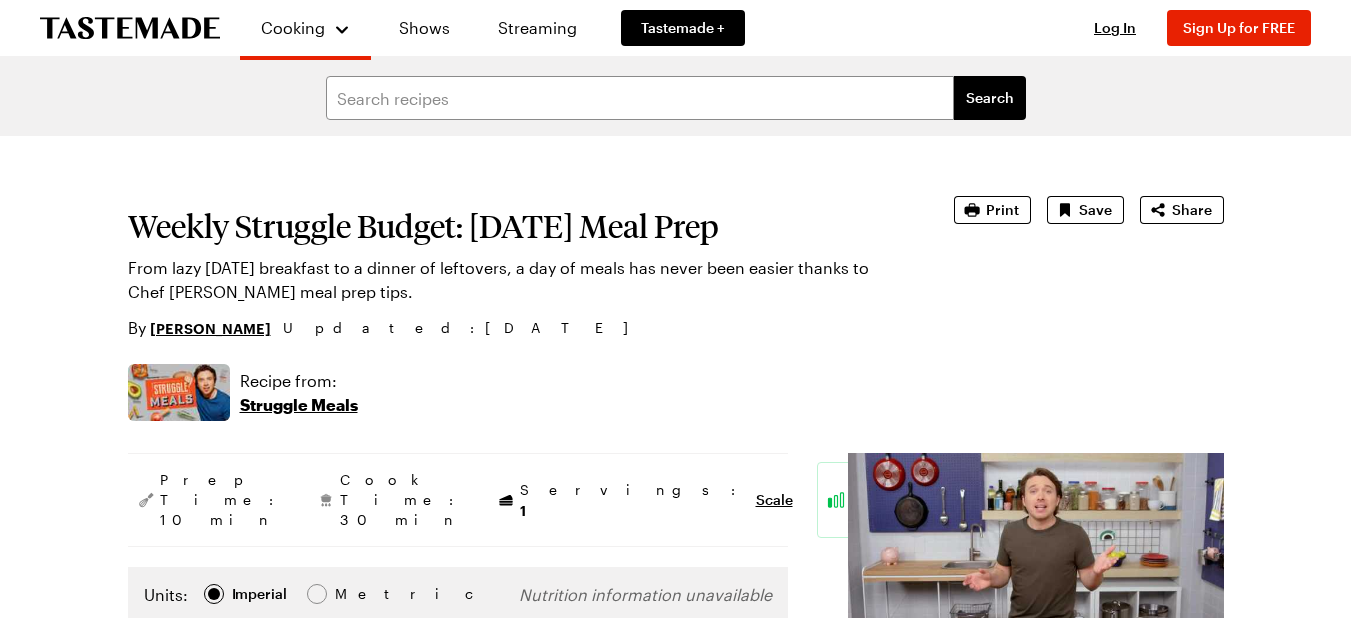 scroll, scrollTop: 0, scrollLeft: 0, axis: both 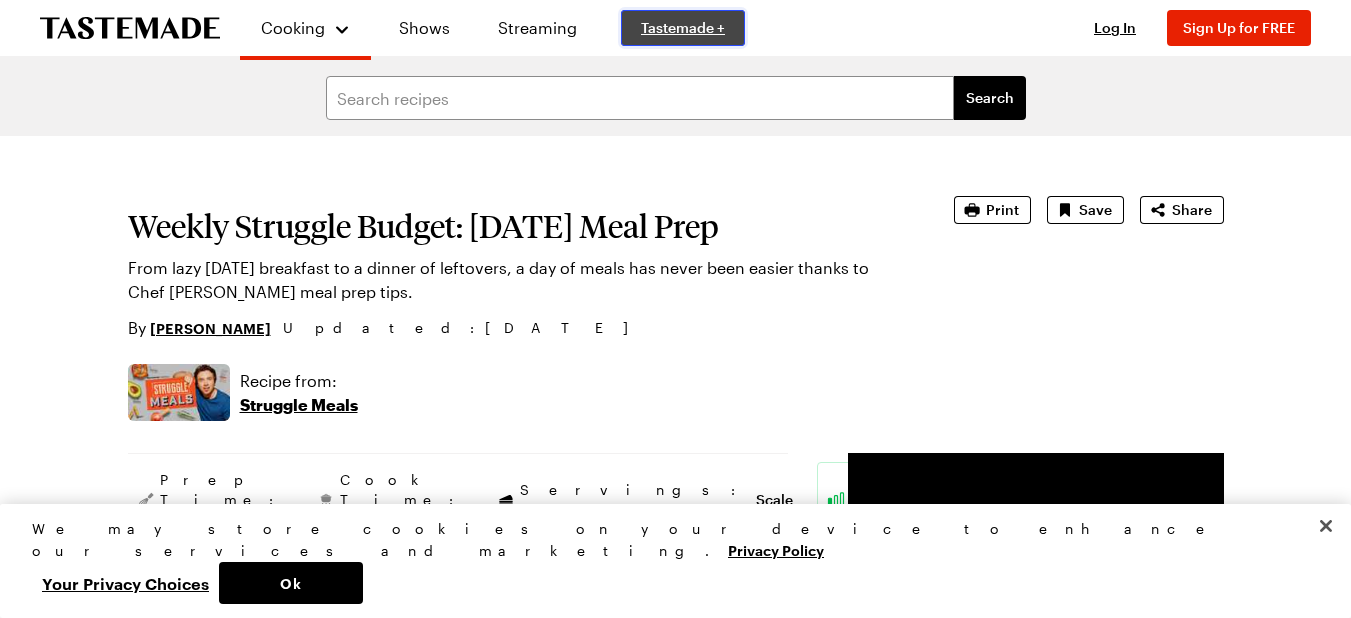 click on "Tastemade +" at bounding box center [683, 28] 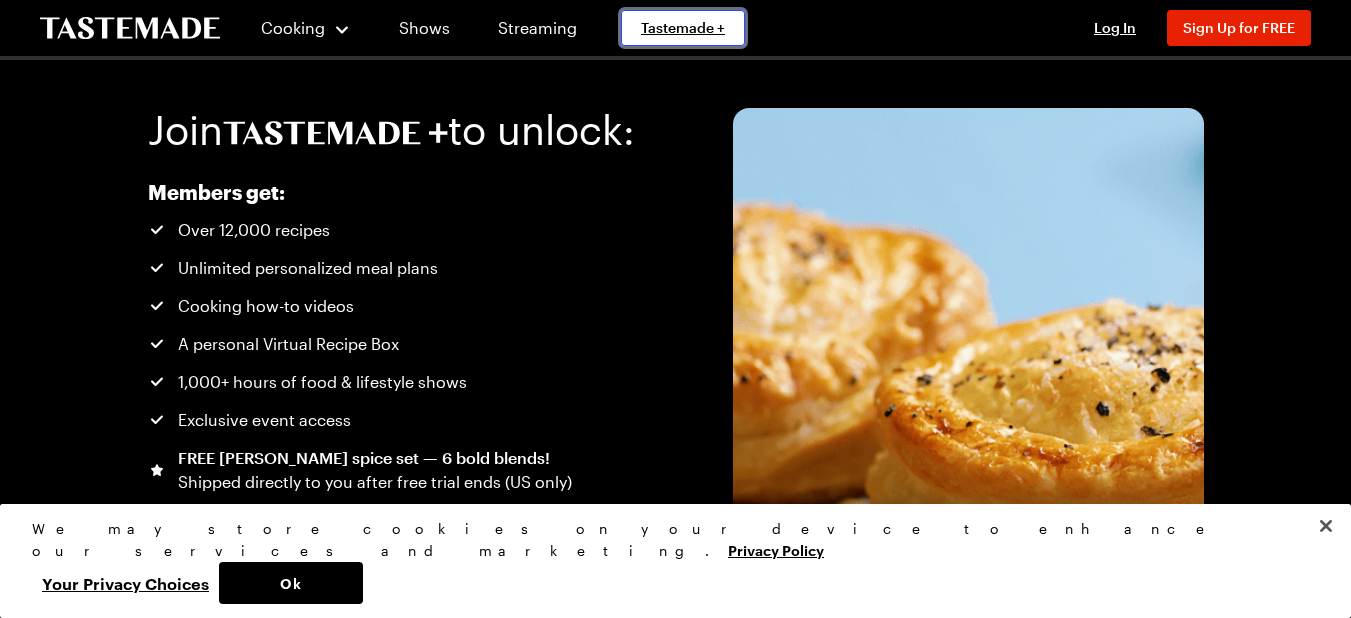 scroll, scrollTop: 0, scrollLeft: 0, axis: both 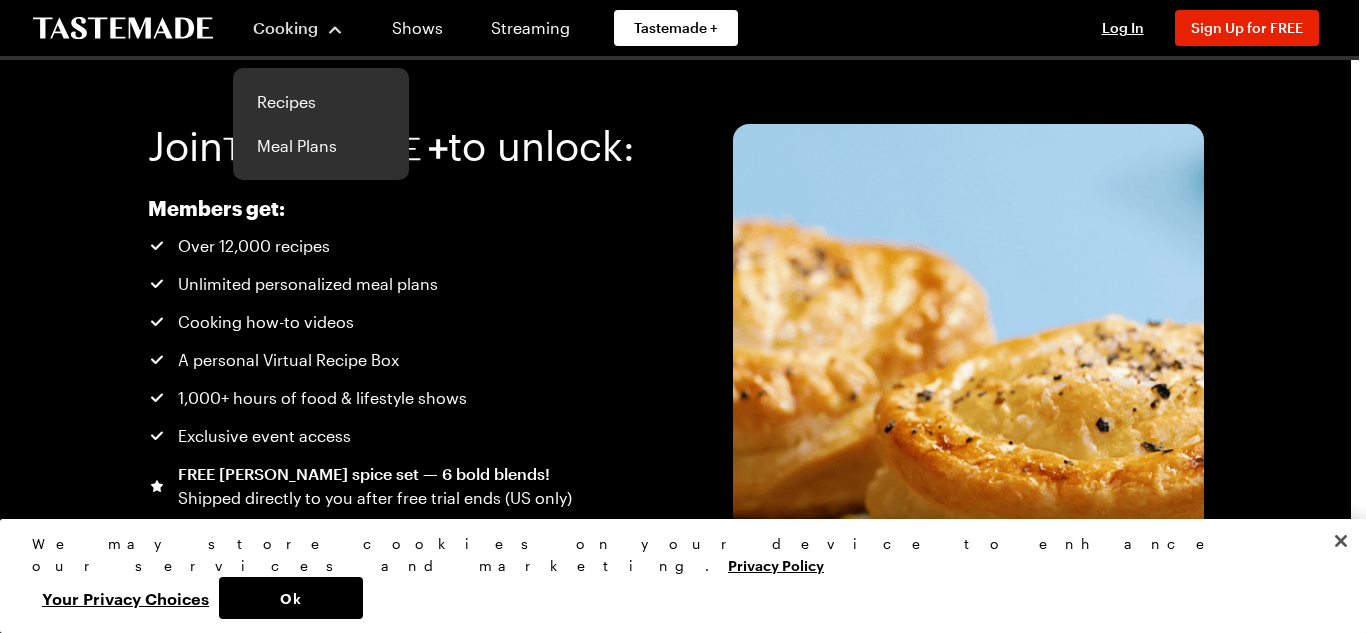 click on "Cooking" at bounding box center [285, 27] 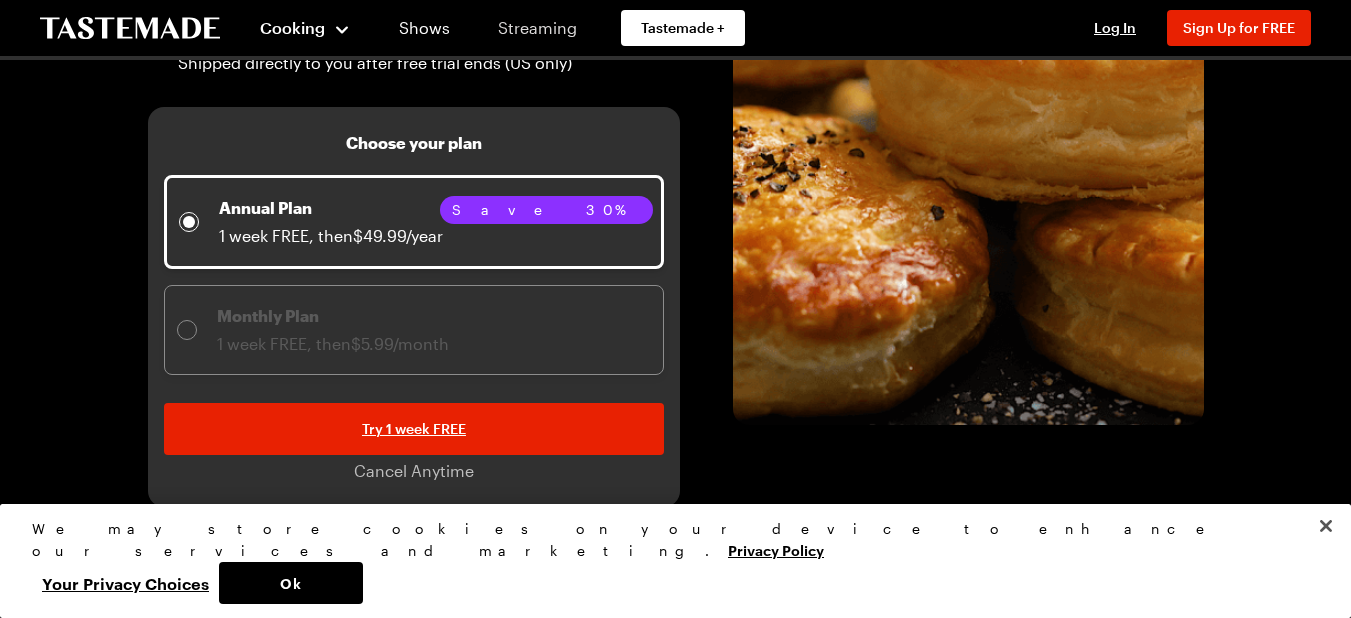 scroll, scrollTop: 400, scrollLeft: 0, axis: vertical 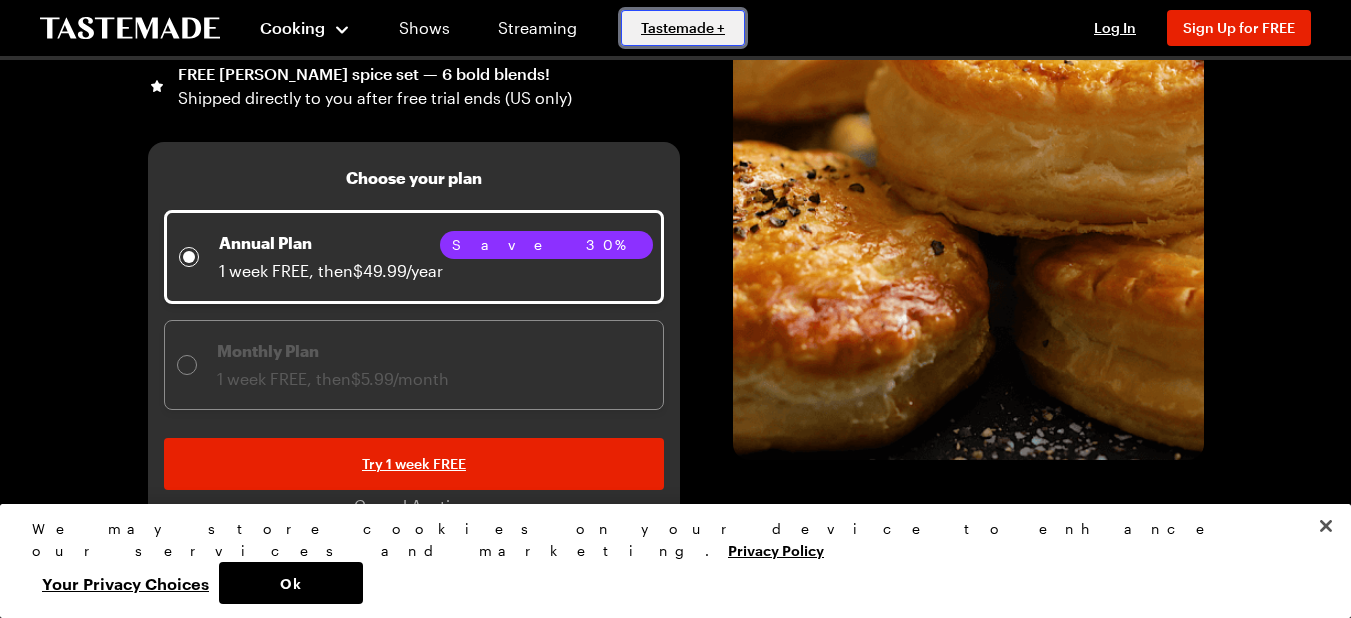 click on "Tastemade +" at bounding box center (683, 28) 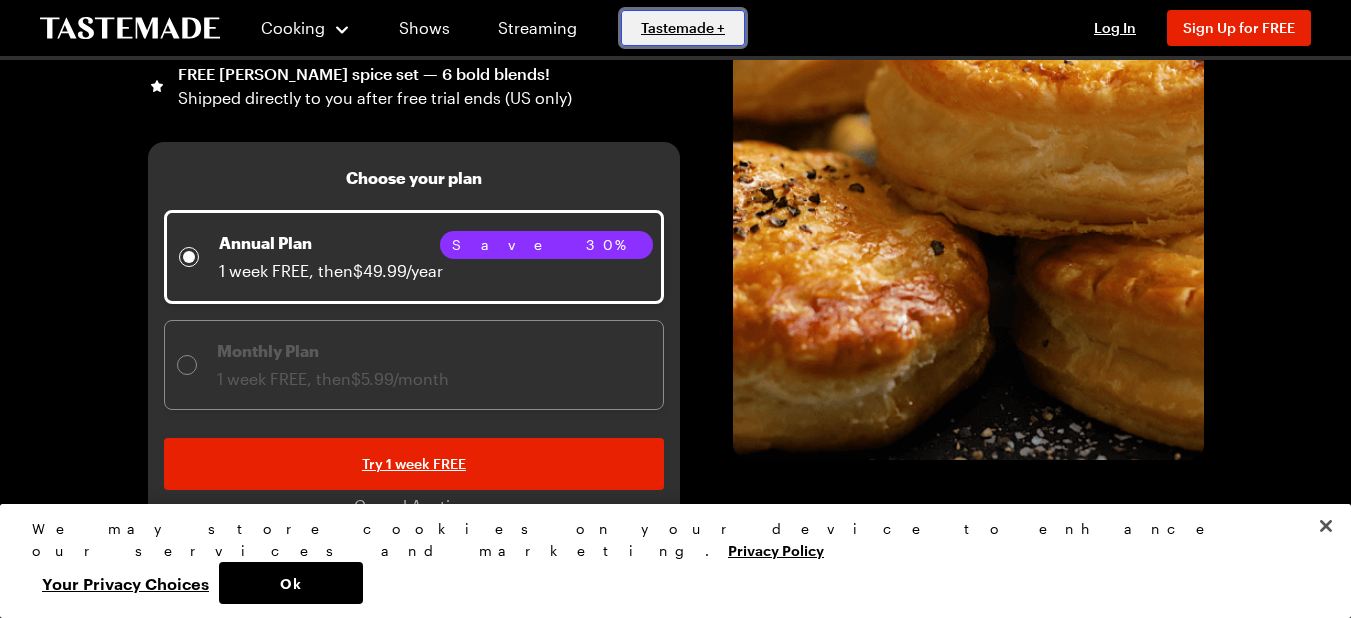 scroll, scrollTop: 0, scrollLeft: 0, axis: both 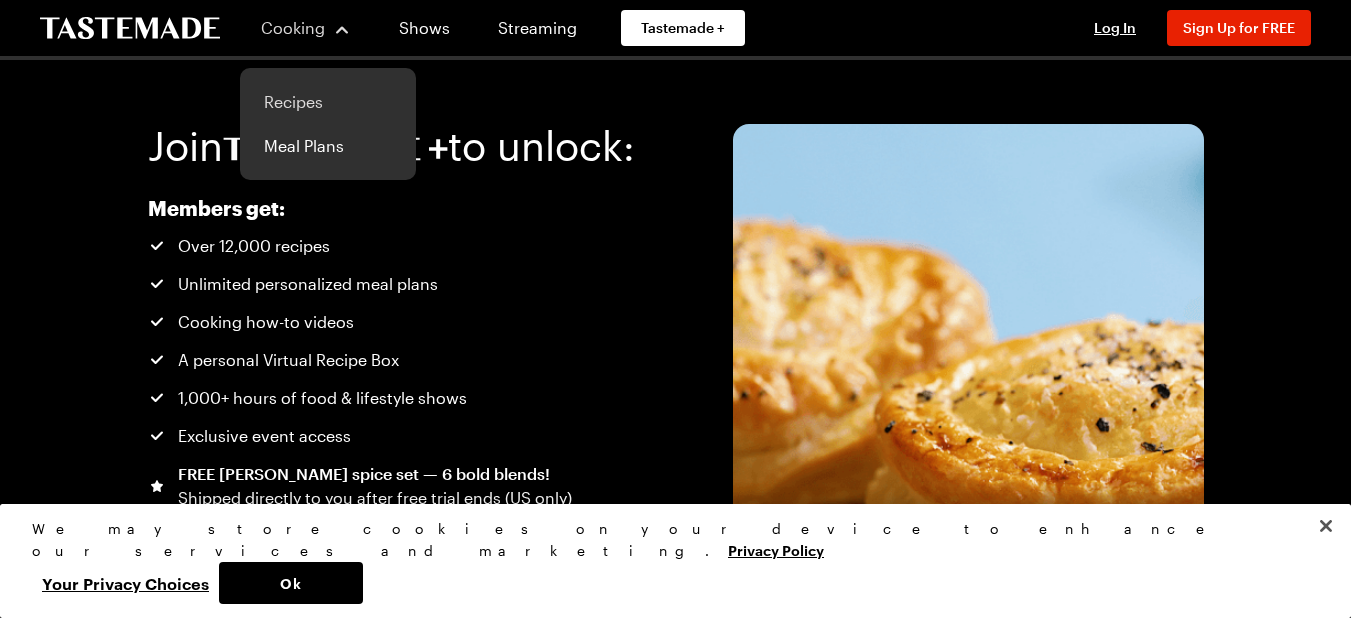 click on "Recipes" at bounding box center (328, 102) 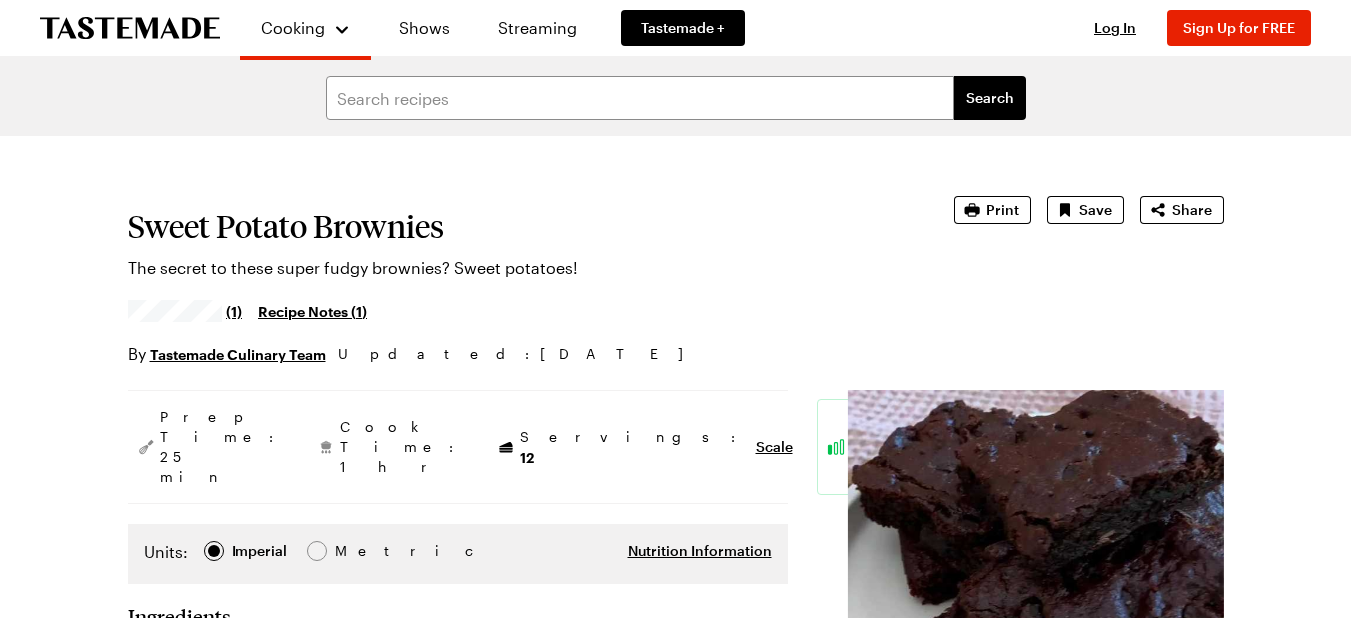scroll, scrollTop: 0, scrollLeft: 0, axis: both 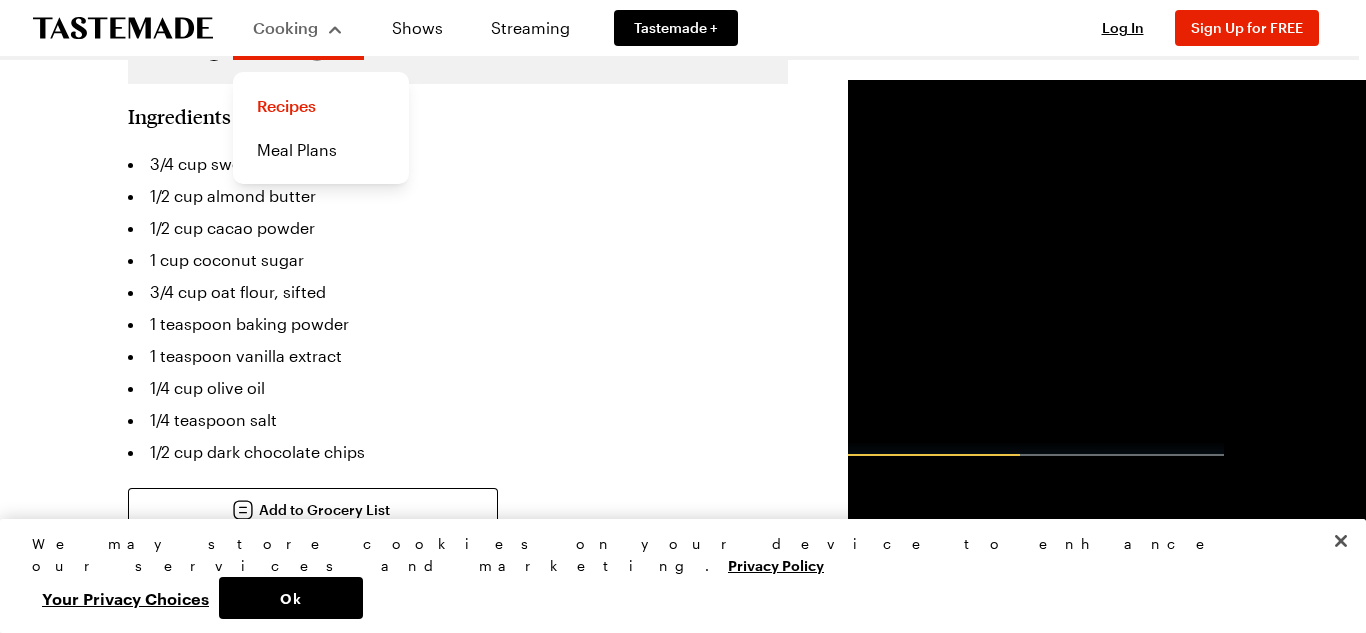 click on "Cooking" at bounding box center [298, 28] 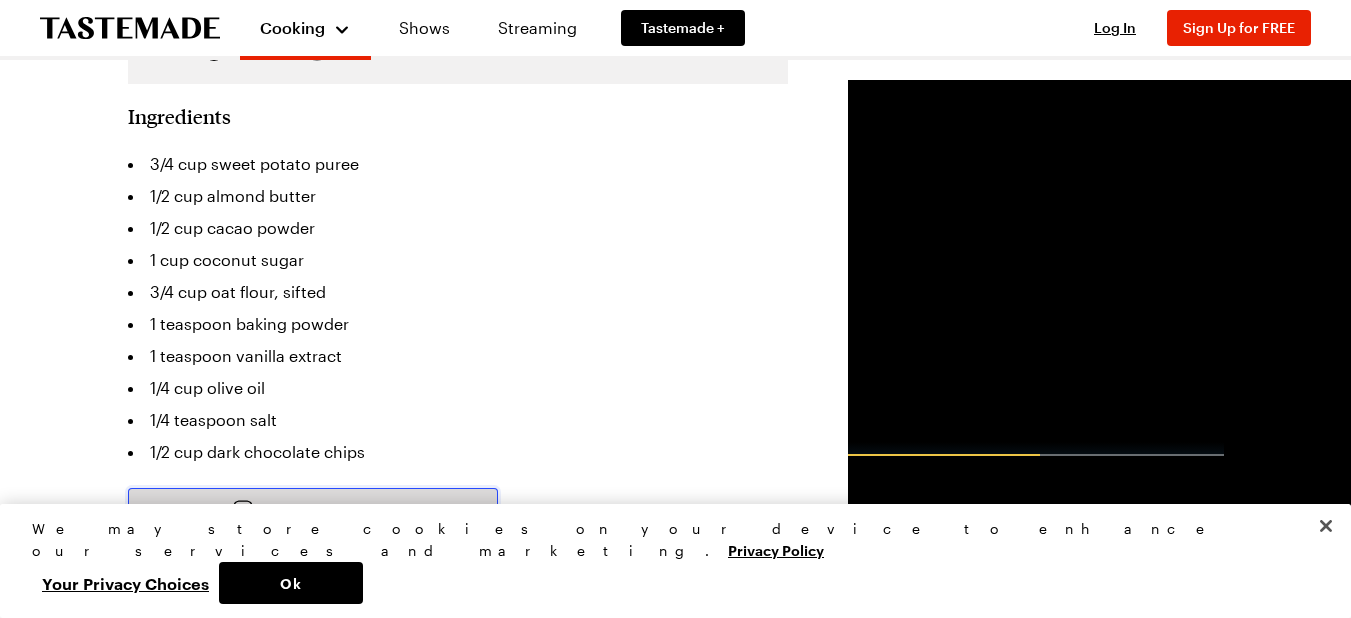 click on "Add to Grocery List" at bounding box center [313, 510] 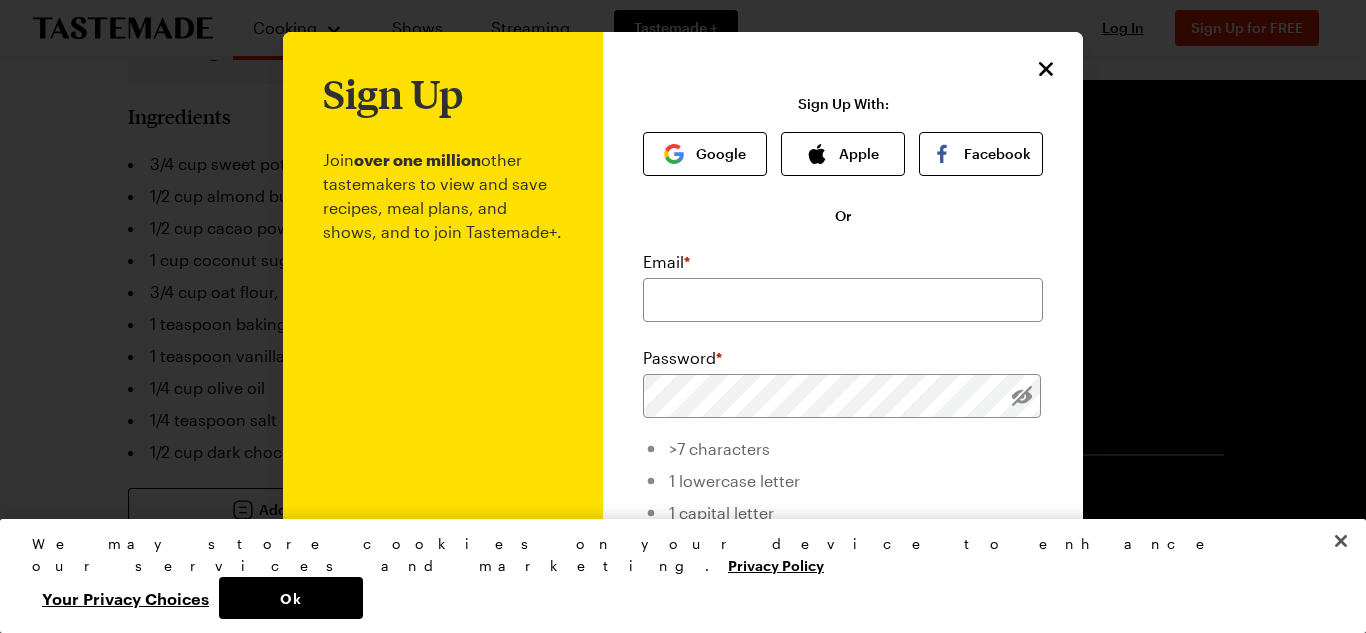 click on "Sign Up Join  over one million  other tastemakers to view and save recipes, meal plans, and shows, and to join Tastemade+. Sign Up With: Google Apple Facebook Or Email  * Password  * >7 characters 1 lowercase letter 1 capital letter 1 number Get seasonal recipes, show recommendations, and more straight to your inbox. Get seasonal recipes, show recommendations, and more straight to your inbox. By signing up, you agree to Tastemade's   Terms   and   Privacy Policy. Sign Up Already have an account?  Log In! This site is protected by reCAPTCHA and the Google   Privacy Policy   and   Terms of Service   apply." at bounding box center (843, 476) 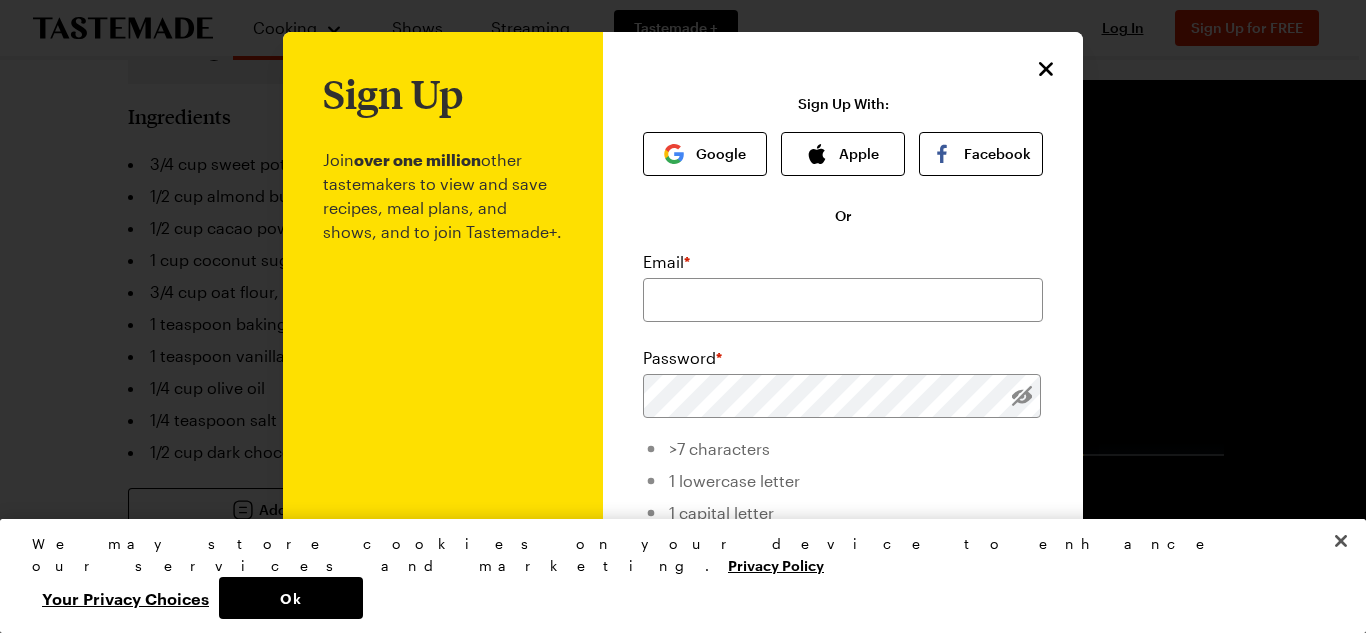 drag, startPoint x: 1001, startPoint y: 94, endPoint x: 1006, endPoint y: 84, distance: 11.18034 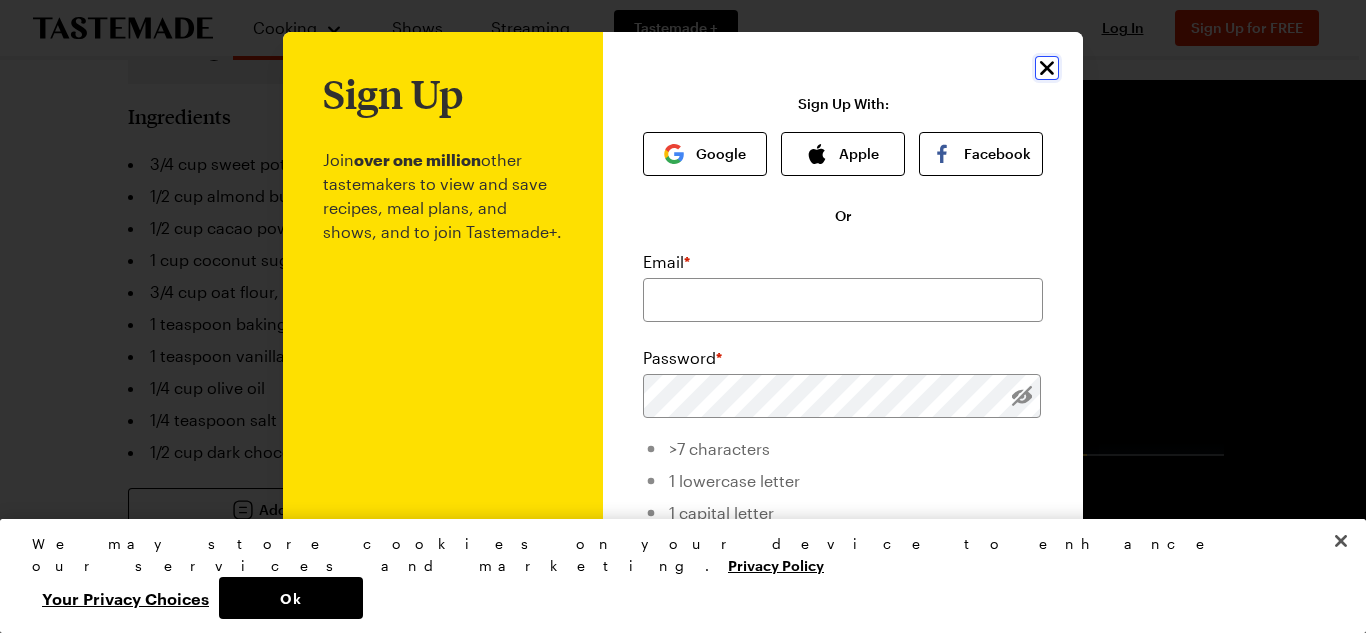 drag, startPoint x: 1026, startPoint y: 67, endPoint x: 1037, endPoint y: 72, distance: 12.083046 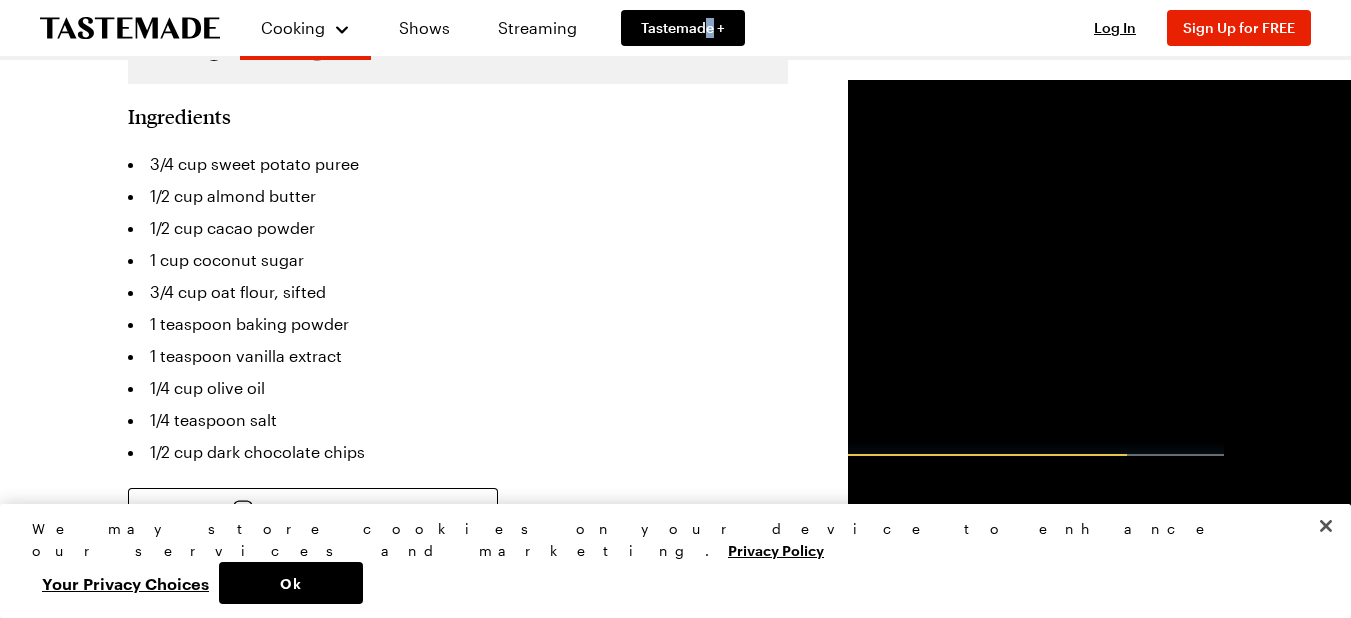 click on "Cooking Shows Streaming Tastemade +" at bounding box center (500, 28) 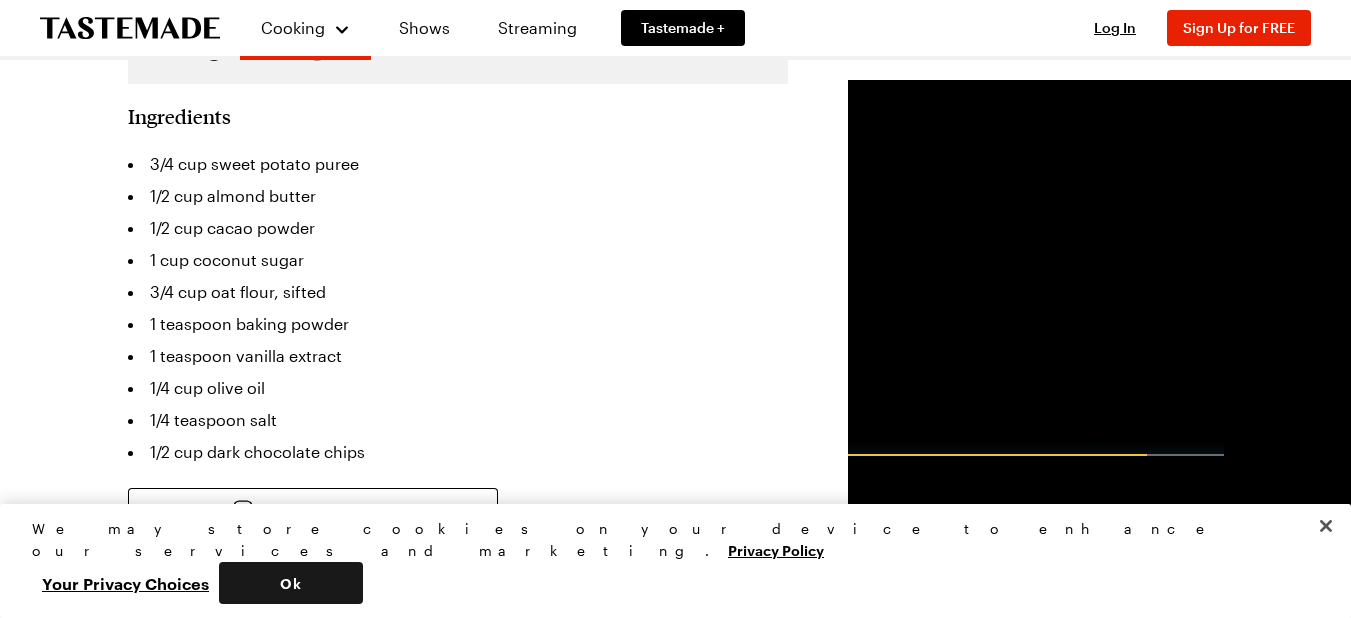 drag, startPoint x: 1139, startPoint y: 592, endPoint x: 1098, endPoint y: 593, distance: 41.01219 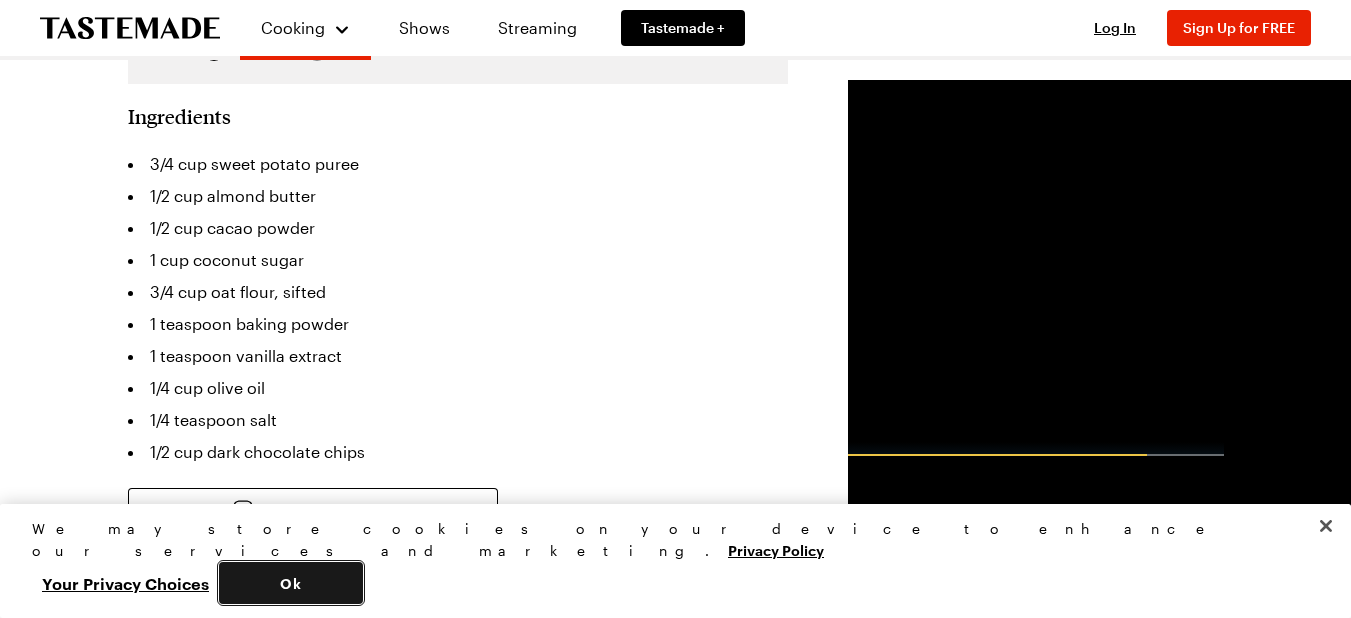 click on "Ok" at bounding box center (291, 583) 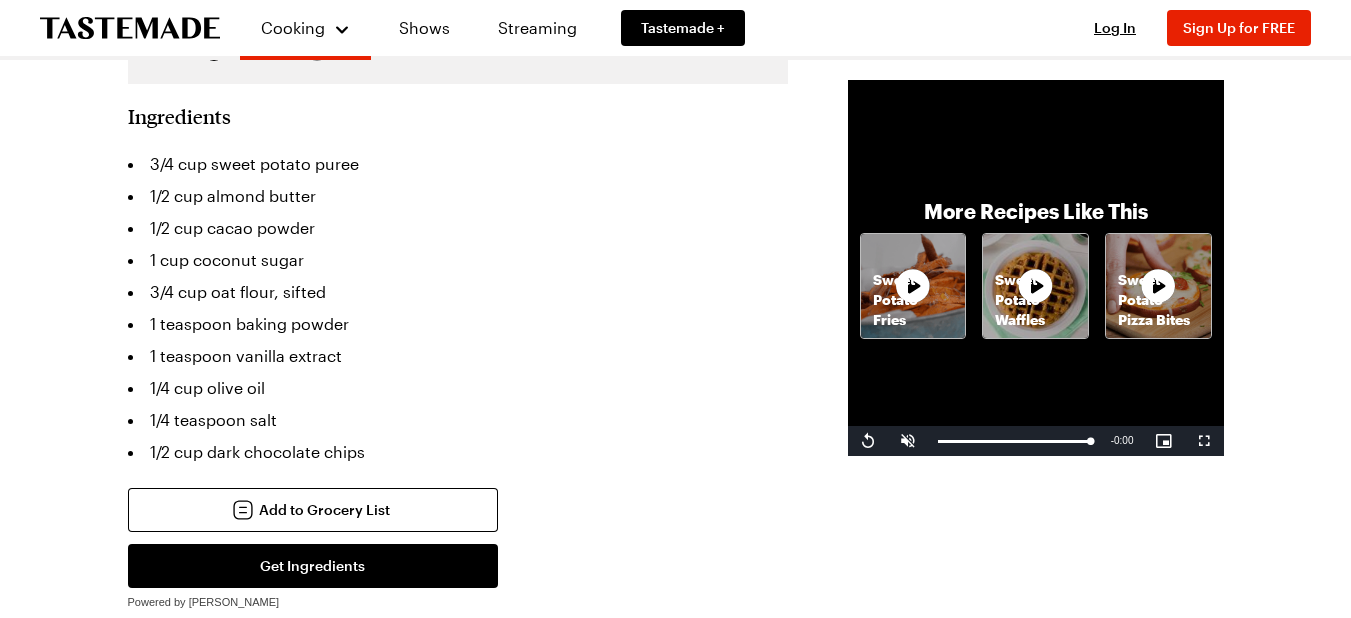 click 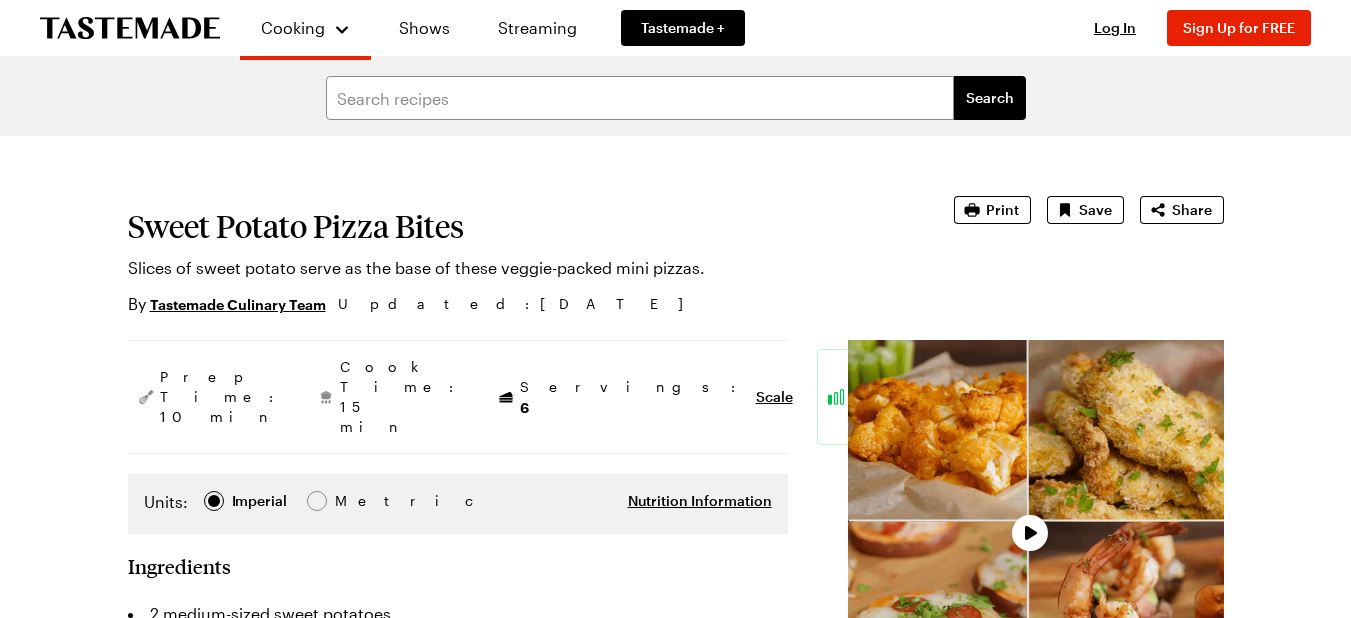 scroll, scrollTop: 0, scrollLeft: 0, axis: both 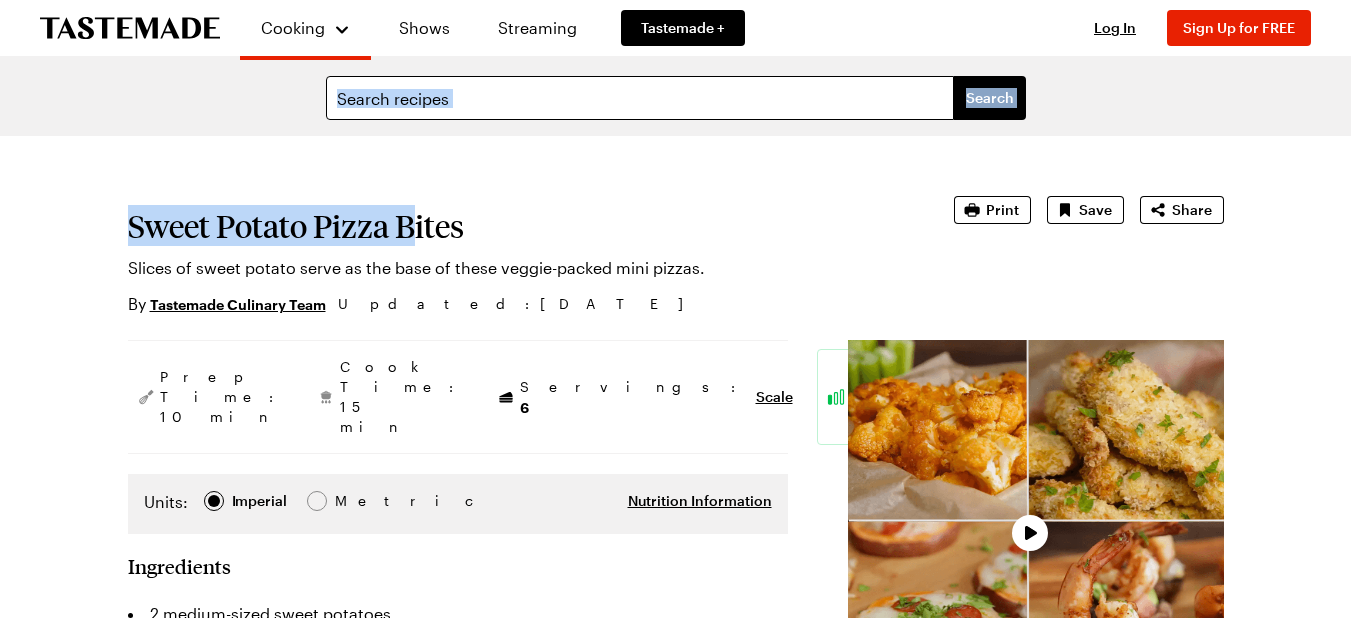 drag, startPoint x: 412, startPoint y: 143, endPoint x: 401, endPoint y: 94, distance: 50.219517 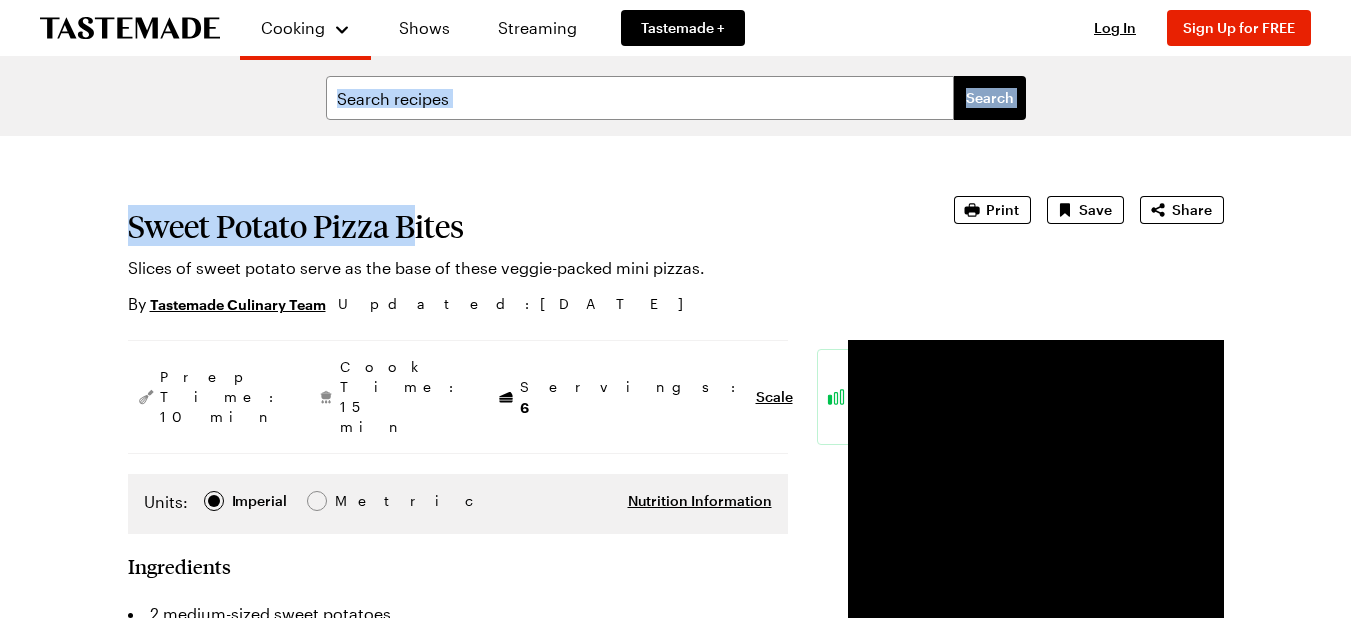 click on "Search" at bounding box center [675, 98] 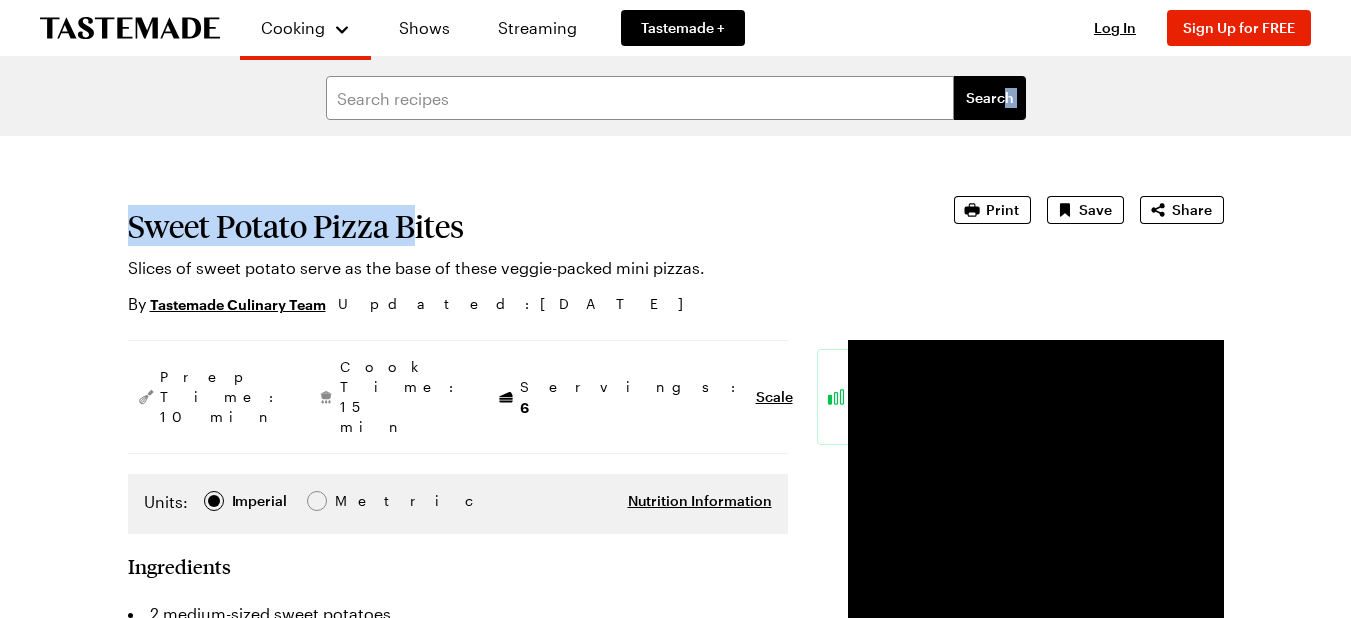 click on "Search" at bounding box center (675, 98) 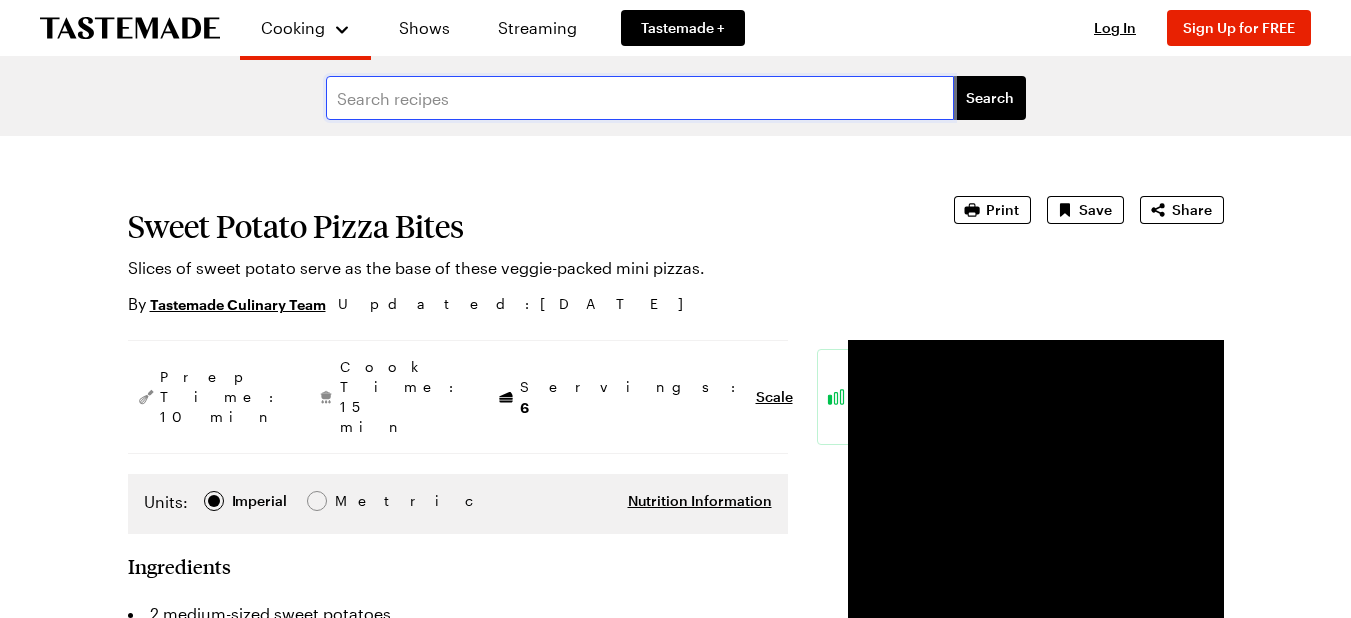 click at bounding box center (640, 98) 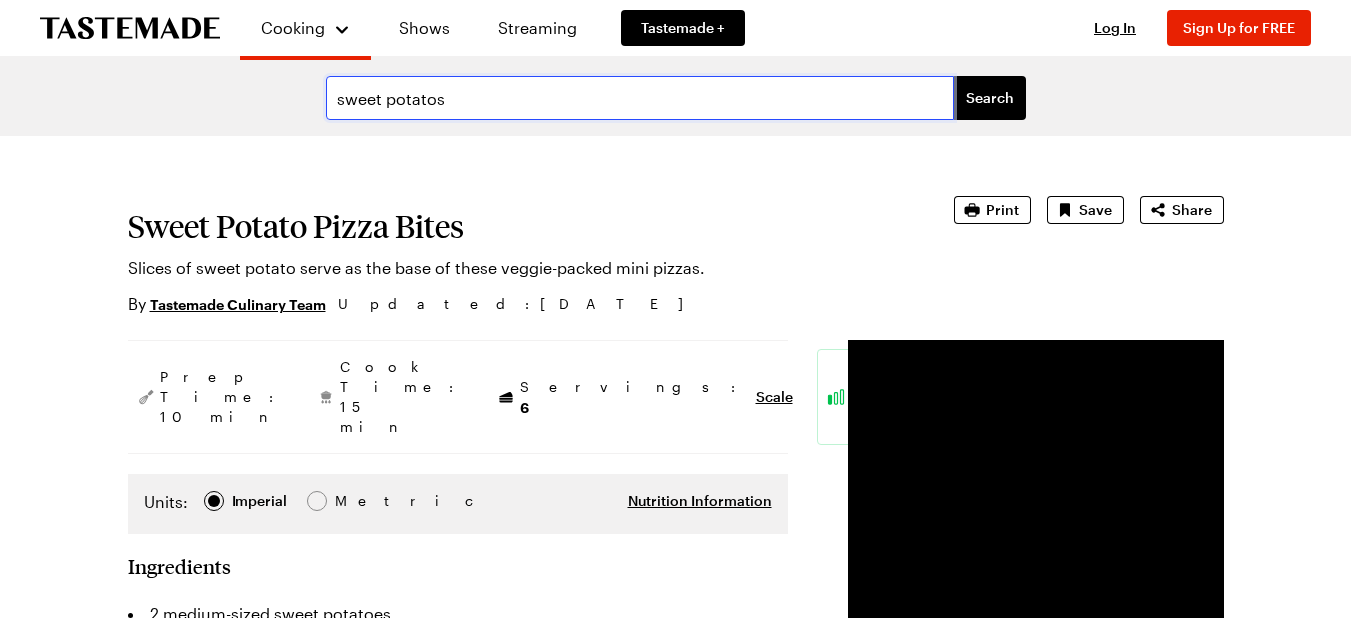 type on "sweet potatos" 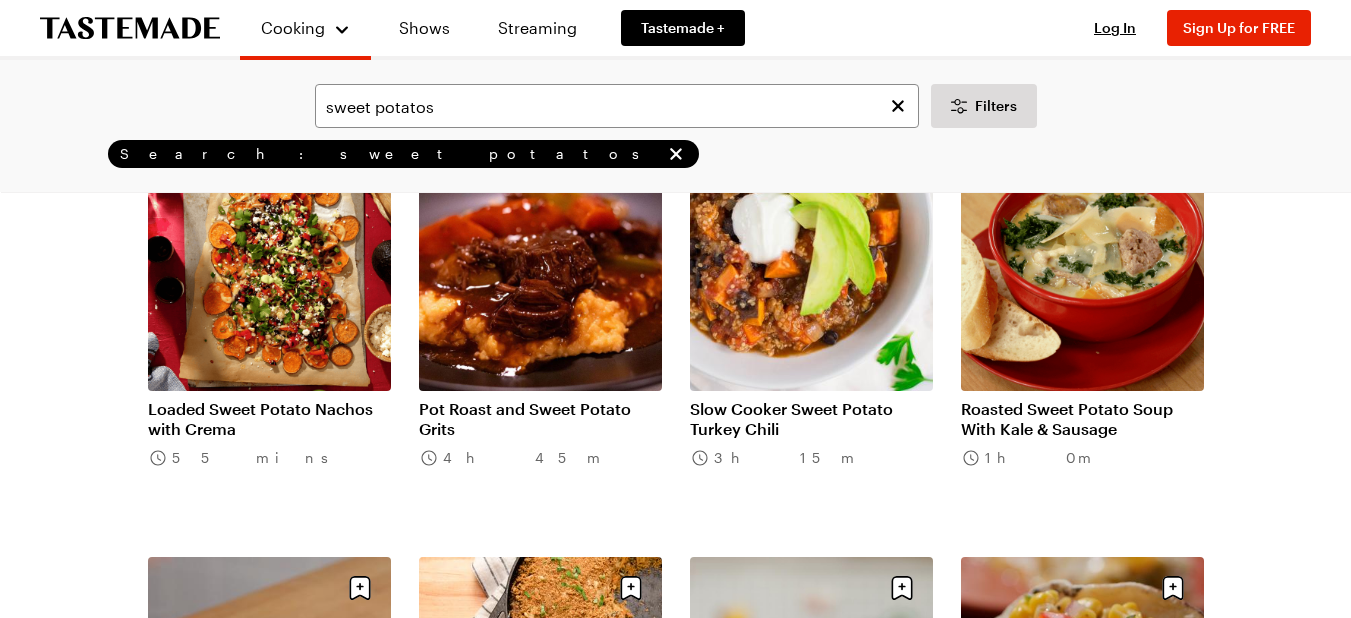 scroll, scrollTop: 600, scrollLeft: 0, axis: vertical 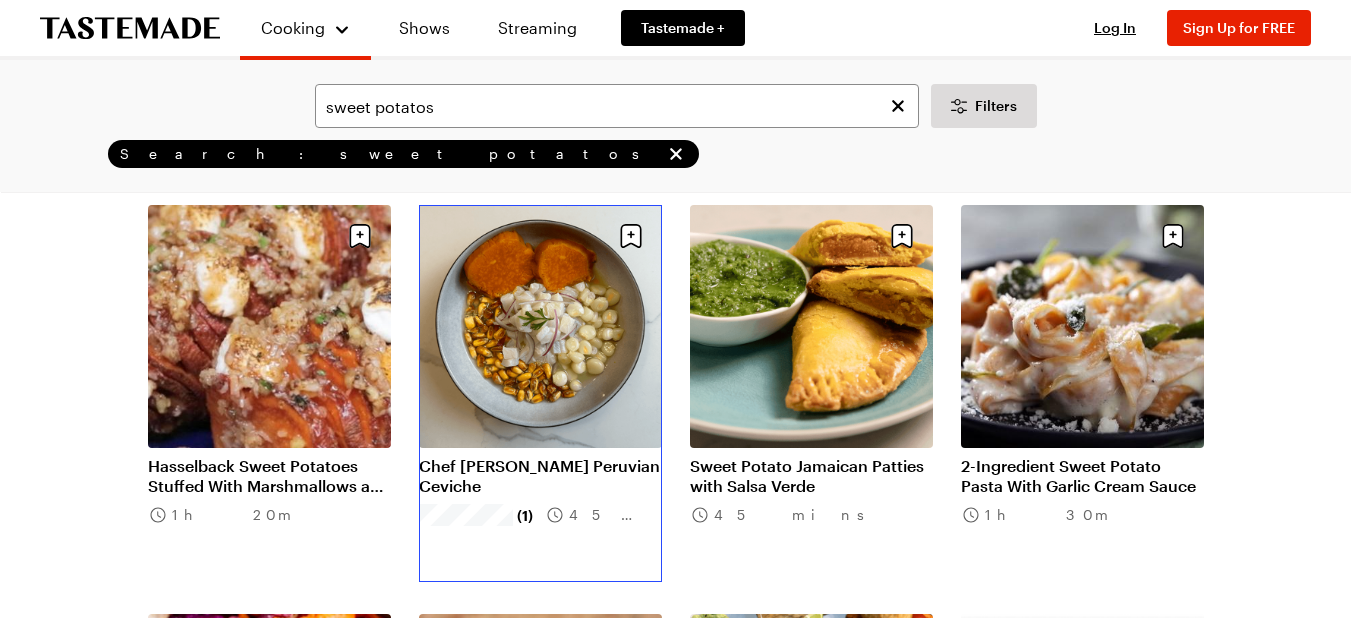 click on "Chef Rodrigo Fernandini's Peruvian Ceviche" at bounding box center (540, 476) 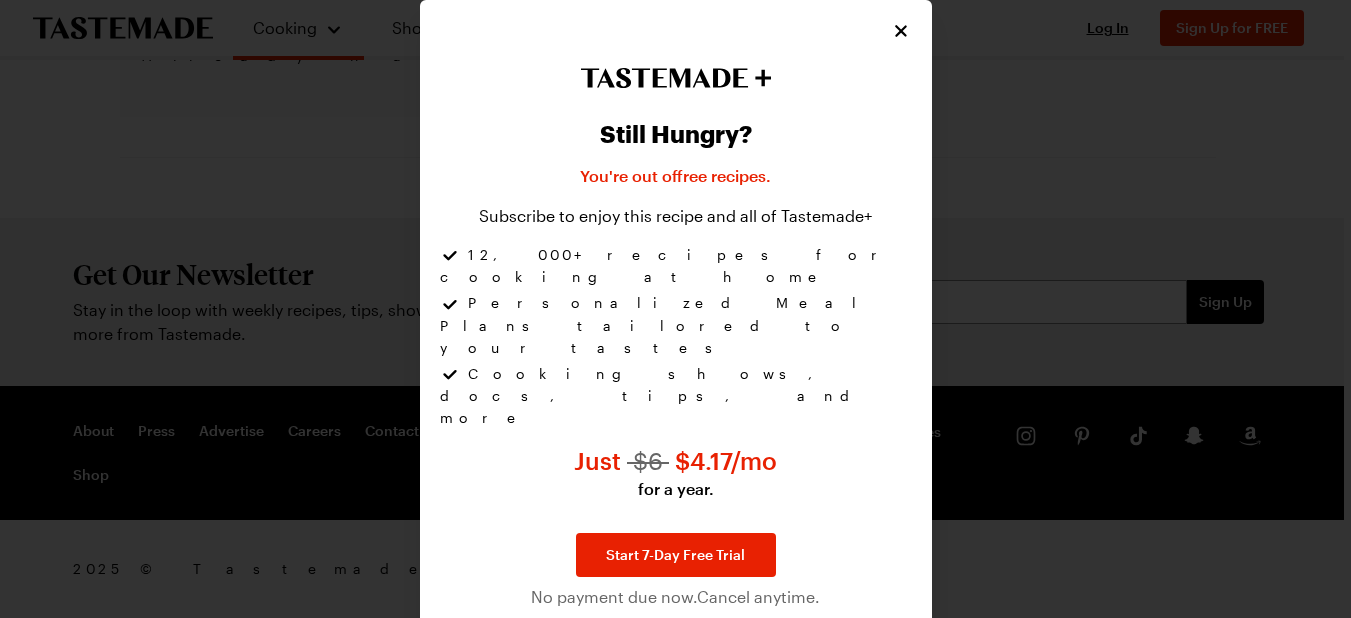 scroll, scrollTop: 0, scrollLeft: 0, axis: both 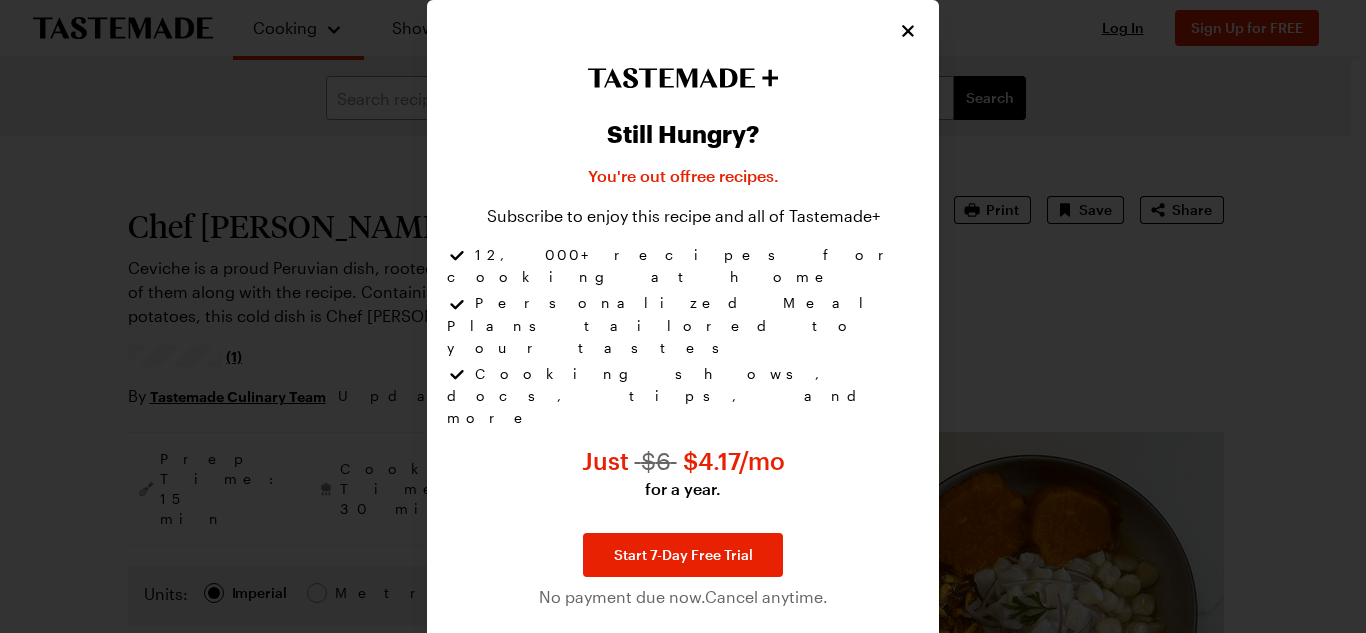 drag, startPoint x: 924, startPoint y: 68, endPoint x: 914, endPoint y: 66, distance: 10.198039 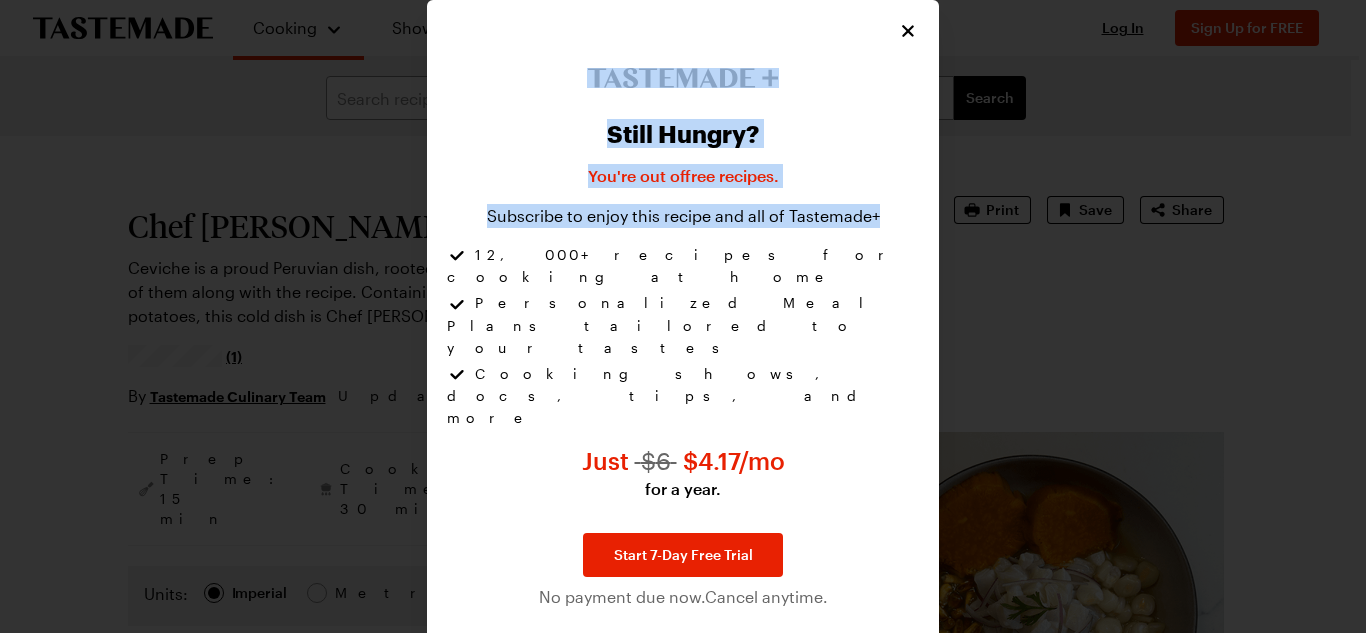drag, startPoint x: 909, startPoint y: 67, endPoint x: 915, endPoint y: 58, distance: 10.816654 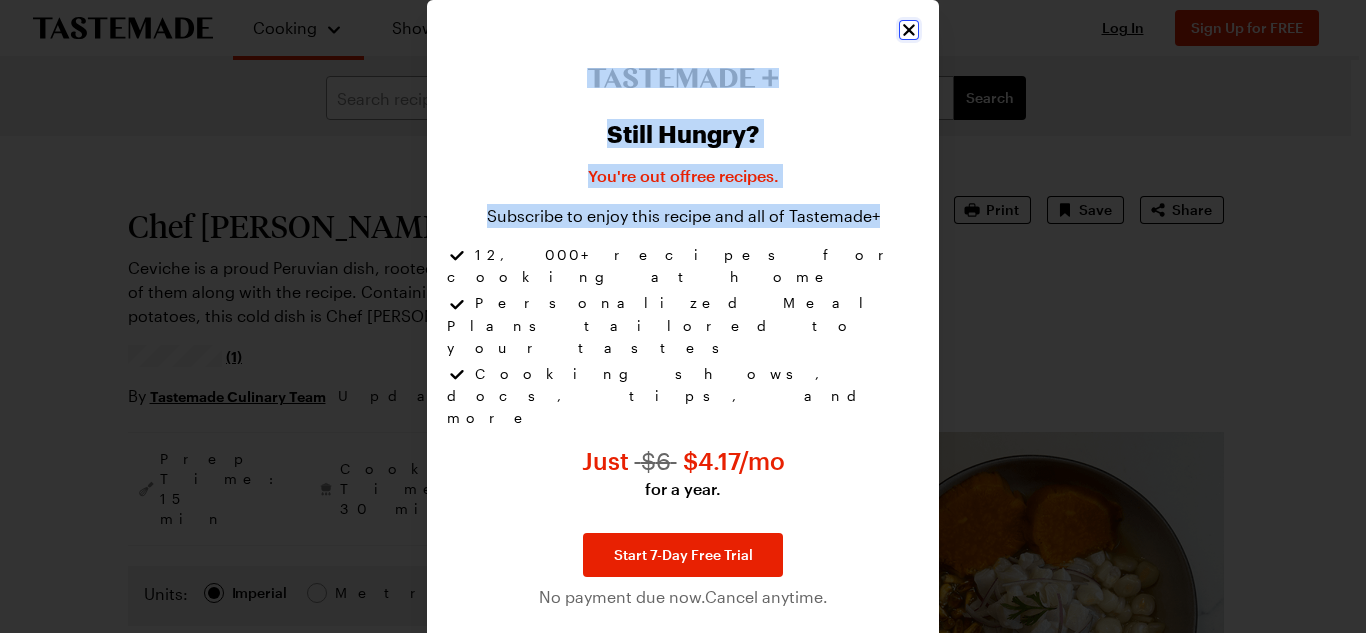 click 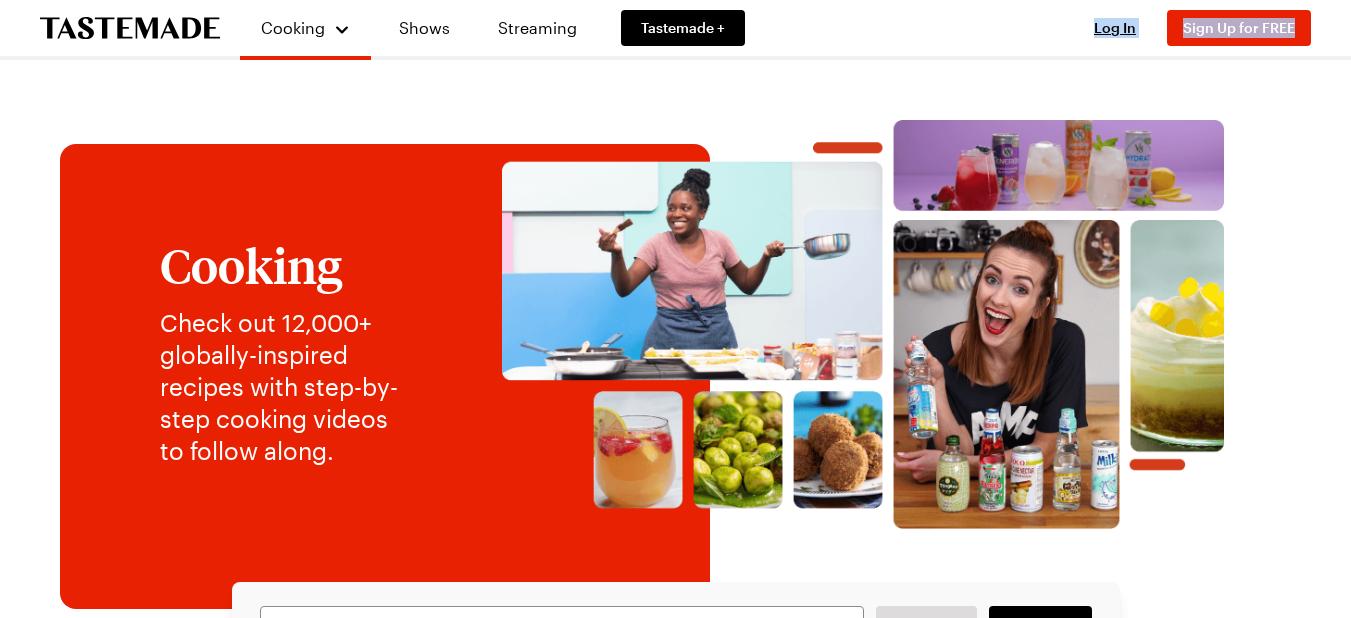 click on "Cooking Shows Streaming Tastemade + Log In Sign Up Log In Sign Up for FREE Cooking Check out 12,000+ globally-inspired recipes with step-by-step cooking videos to follow along. Filters Search Search View All Recipes It's a HOT GRILL SUMMER 🔥 Fire Roasted Whole Mackerel 35 mins Street Corn 25 mins Cheddar Poblano Burger 17 mins Grilled Vegetables with Romesco Sauce 45 mins Watermelon with Mint and Chili Oil 15 mins Chicken Satay with Red Curry Barbecue Sauce and Thai Basil Salsa Verde 22 mins Grilled Sweet and Sour Eggplant Salad 1h 30m Grilled Potato Salad 40 mins View All Recipes Make These Tonight View full content for Grill Week Eats Grill Week Eats Grill Week Eats View full content for Weeknight Favorites Weeknight Favorites Explore Recipes View full content for Recipes by Jamie Oliver Recipes by Jamie Oliver Recipes by Jamie Oliver View full content for Pasta Picks Pasta Picks Explore Recipes View full content for Veggie-Forward Flavors Veggie-Forward Flavors Explore Recipes Clean Eating Sign Up About" at bounding box center (675, 2198) 